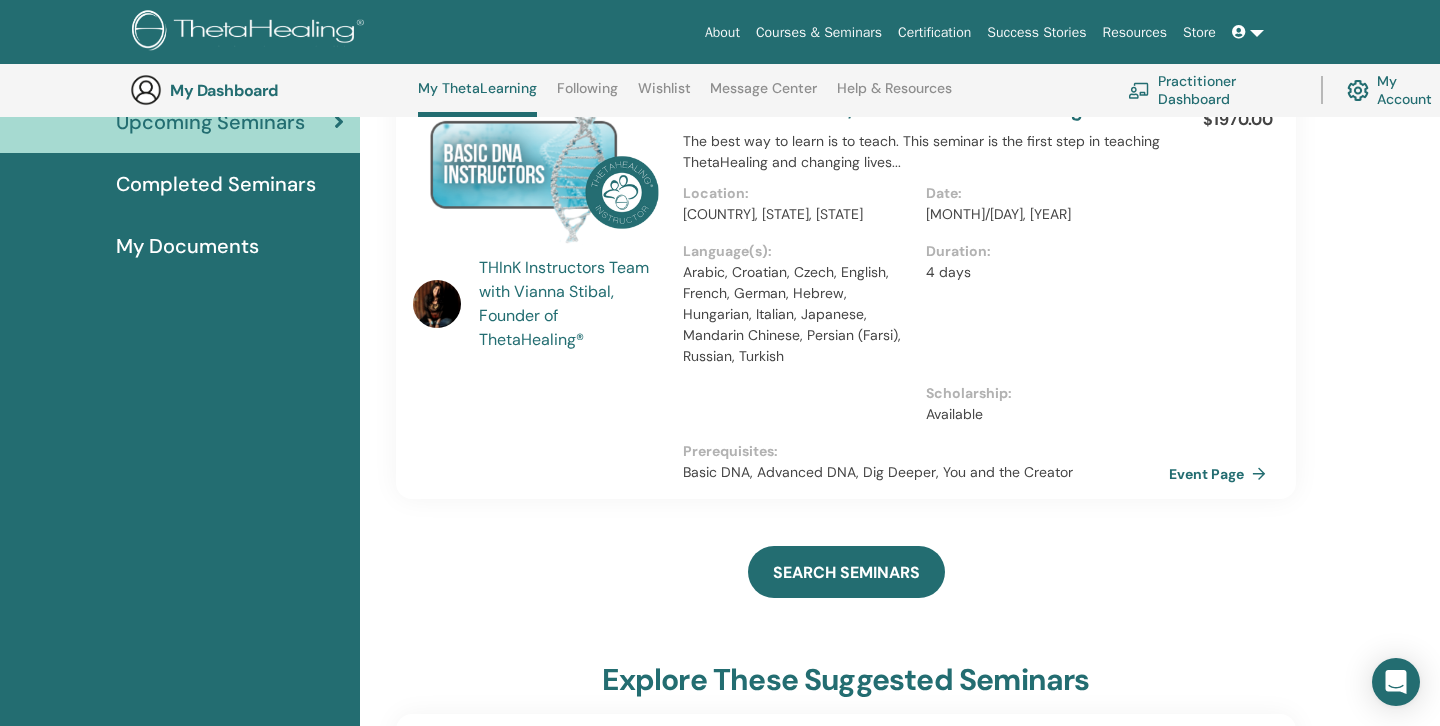 scroll, scrollTop: 269, scrollLeft: 0, axis: vertical 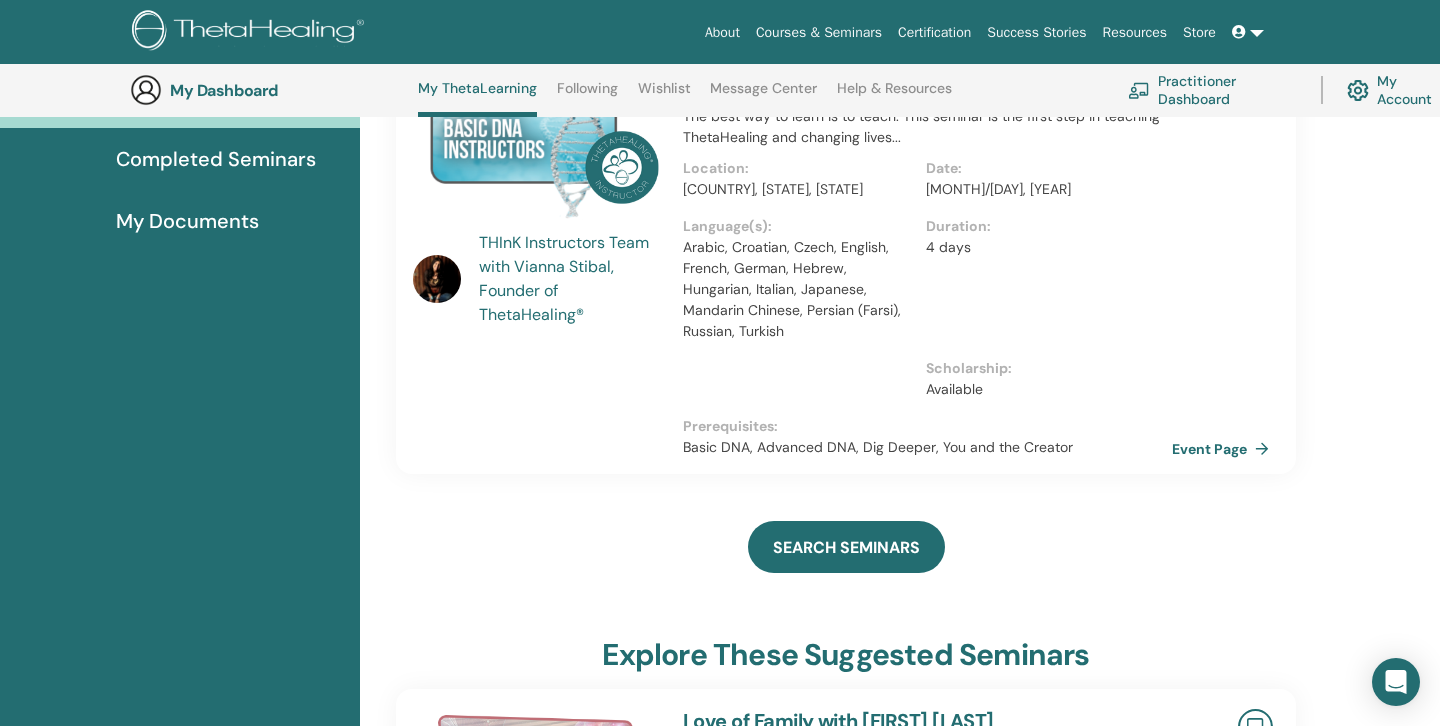 click on "Event Page" at bounding box center (1224, 449) 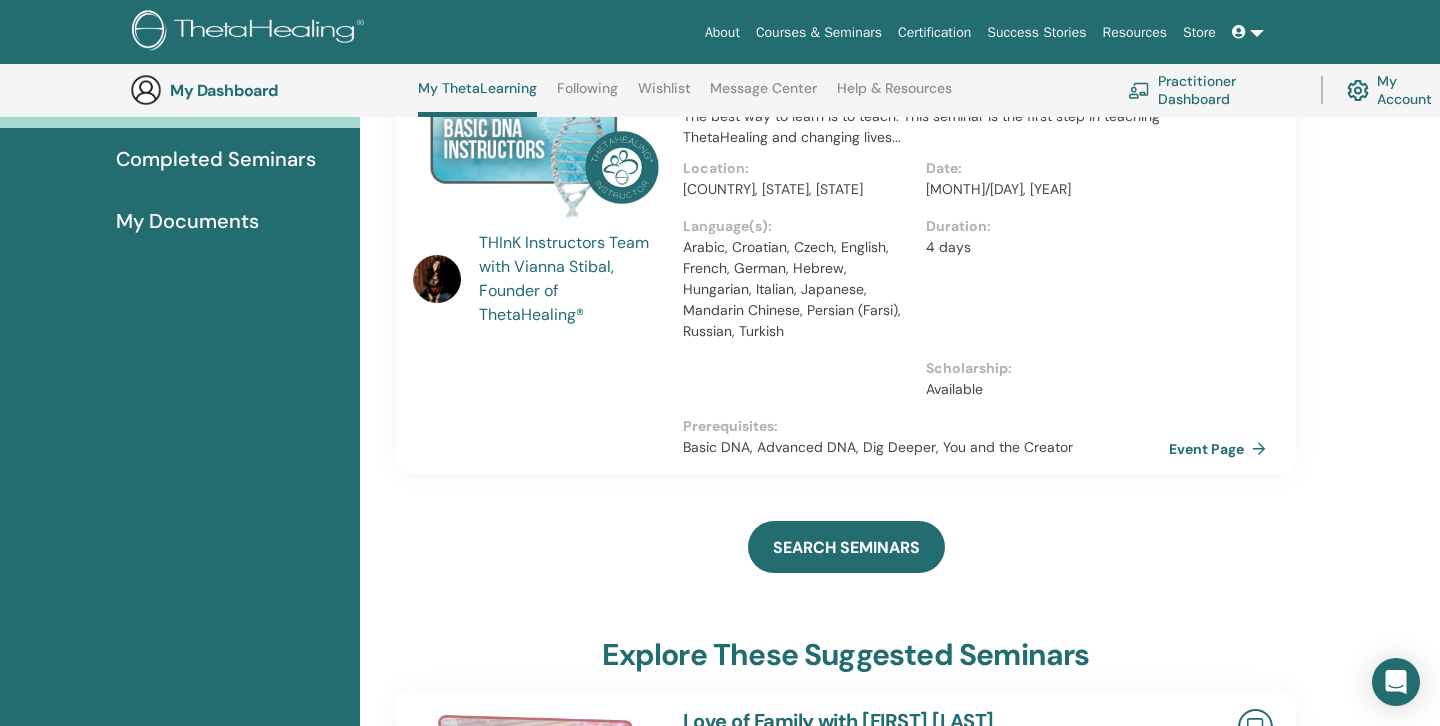 scroll, scrollTop: 0, scrollLeft: 0, axis: both 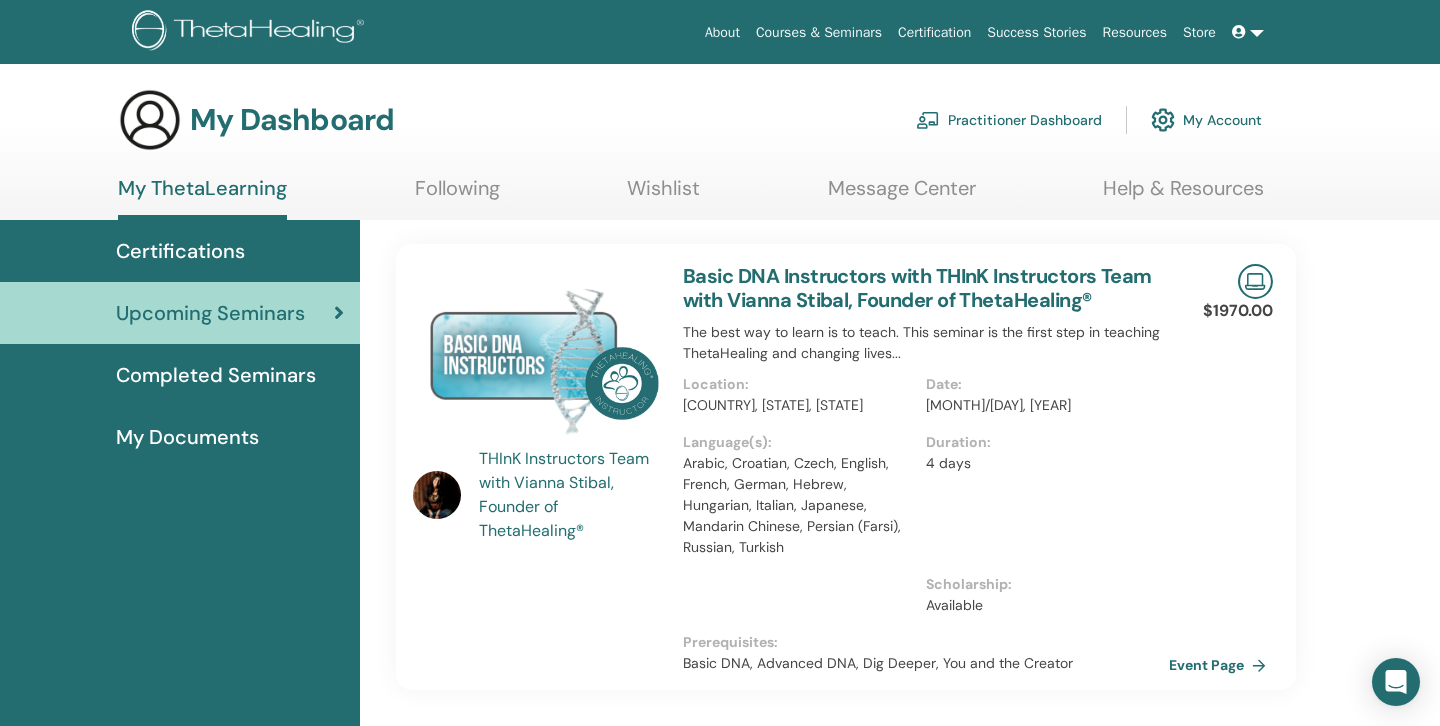 click on "Practitioner Dashboard" at bounding box center [1009, 120] 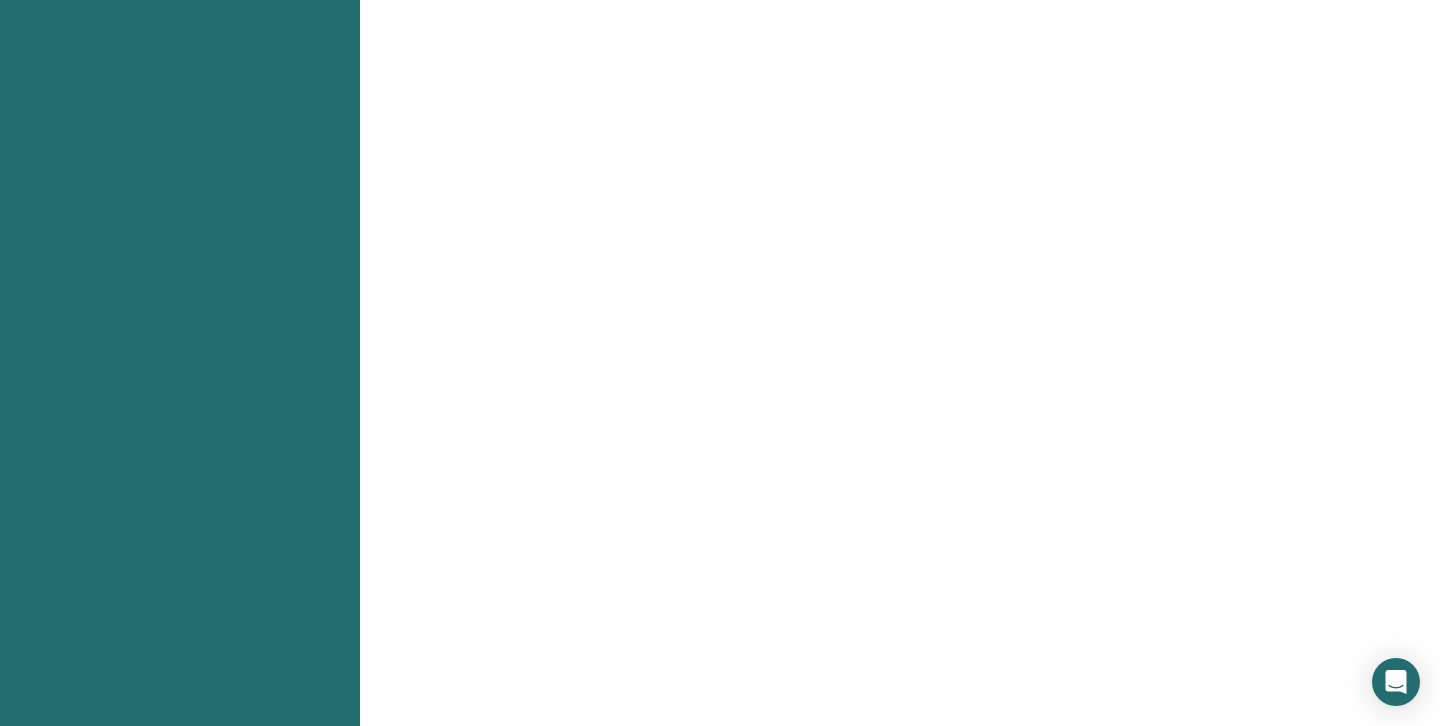 scroll, scrollTop: 0, scrollLeft: 0, axis: both 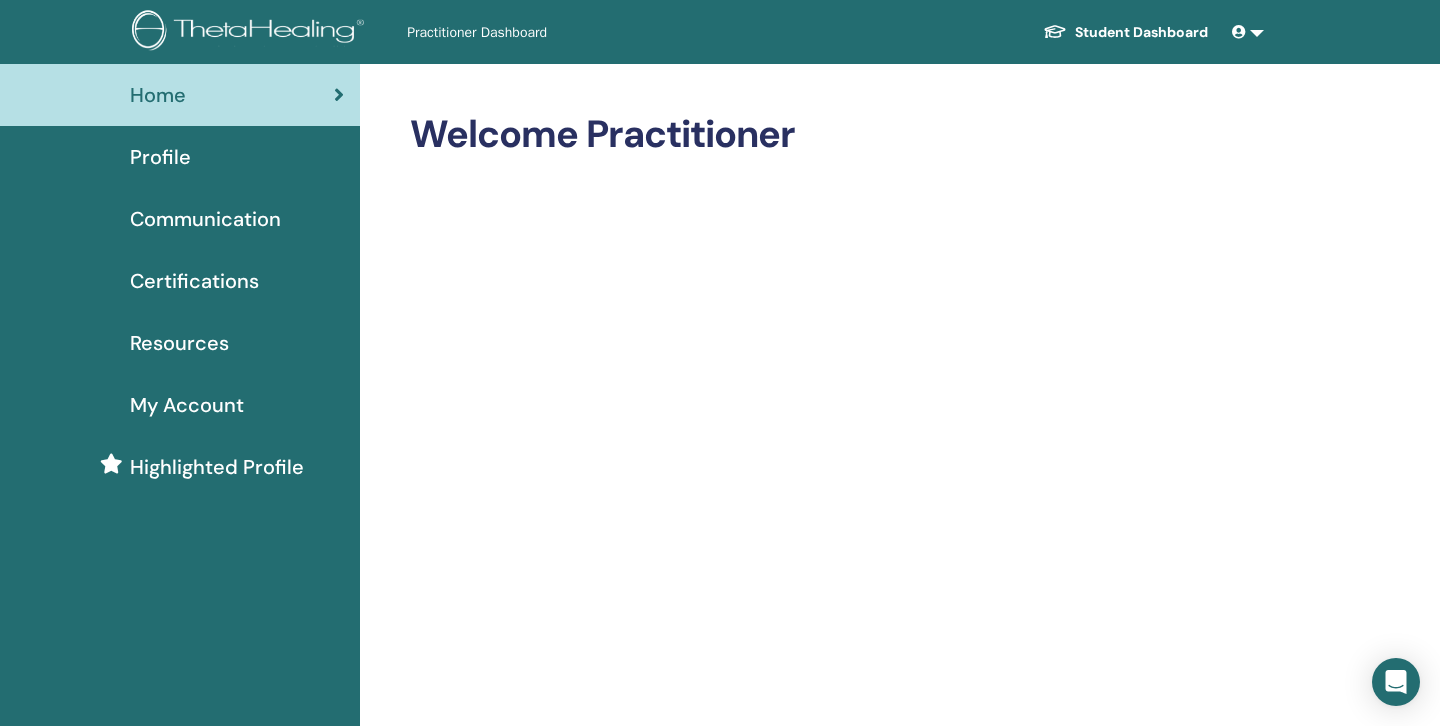 click on "Student Dashboard" at bounding box center (1125, 32) 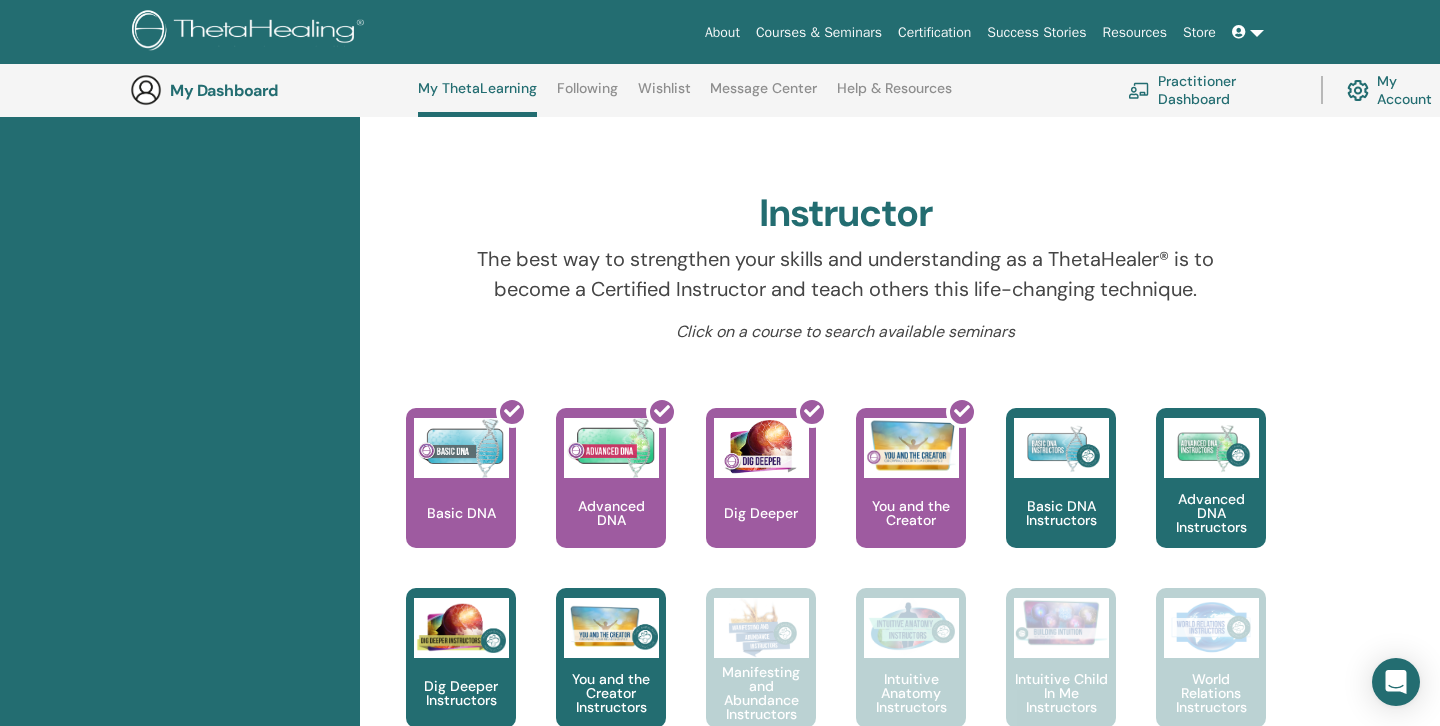 scroll, scrollTop: 583, scrollLeft: 0, axis: vertical 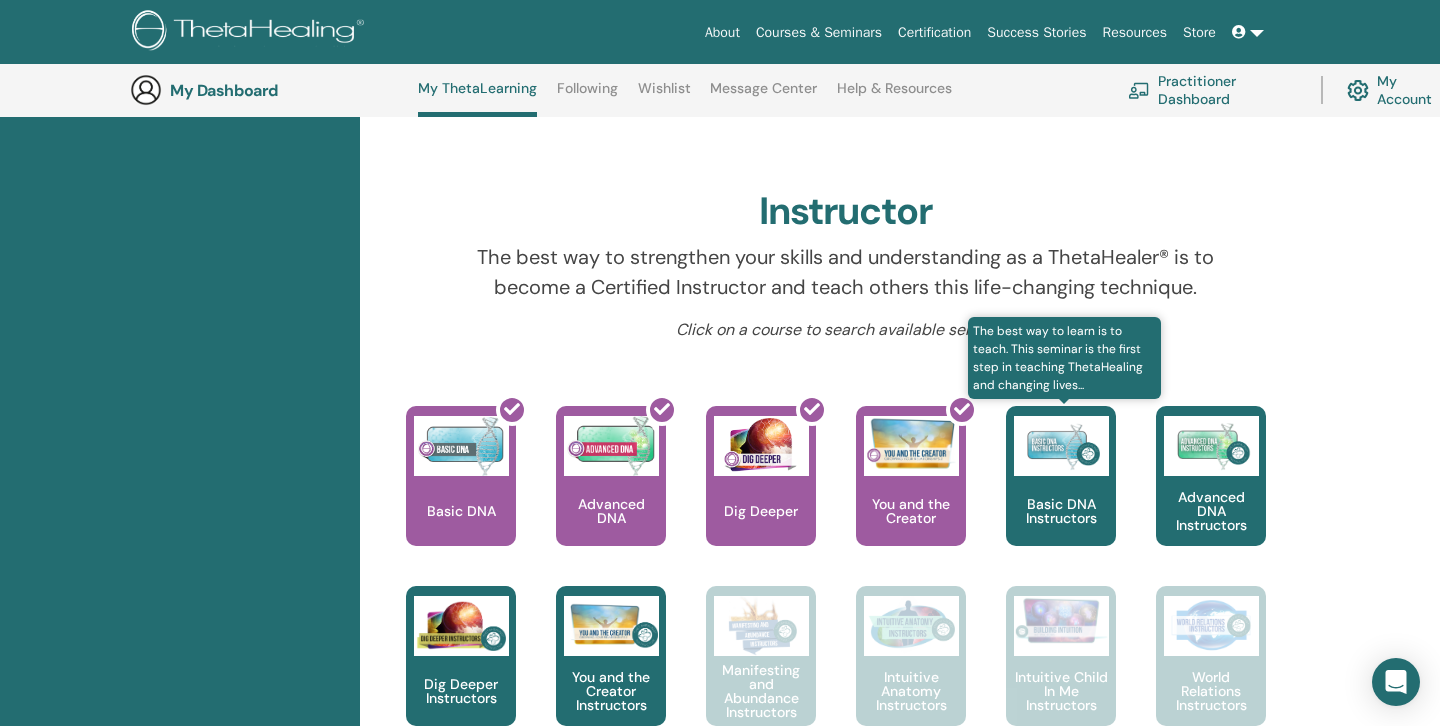 click at bounding box center [1061, 446] 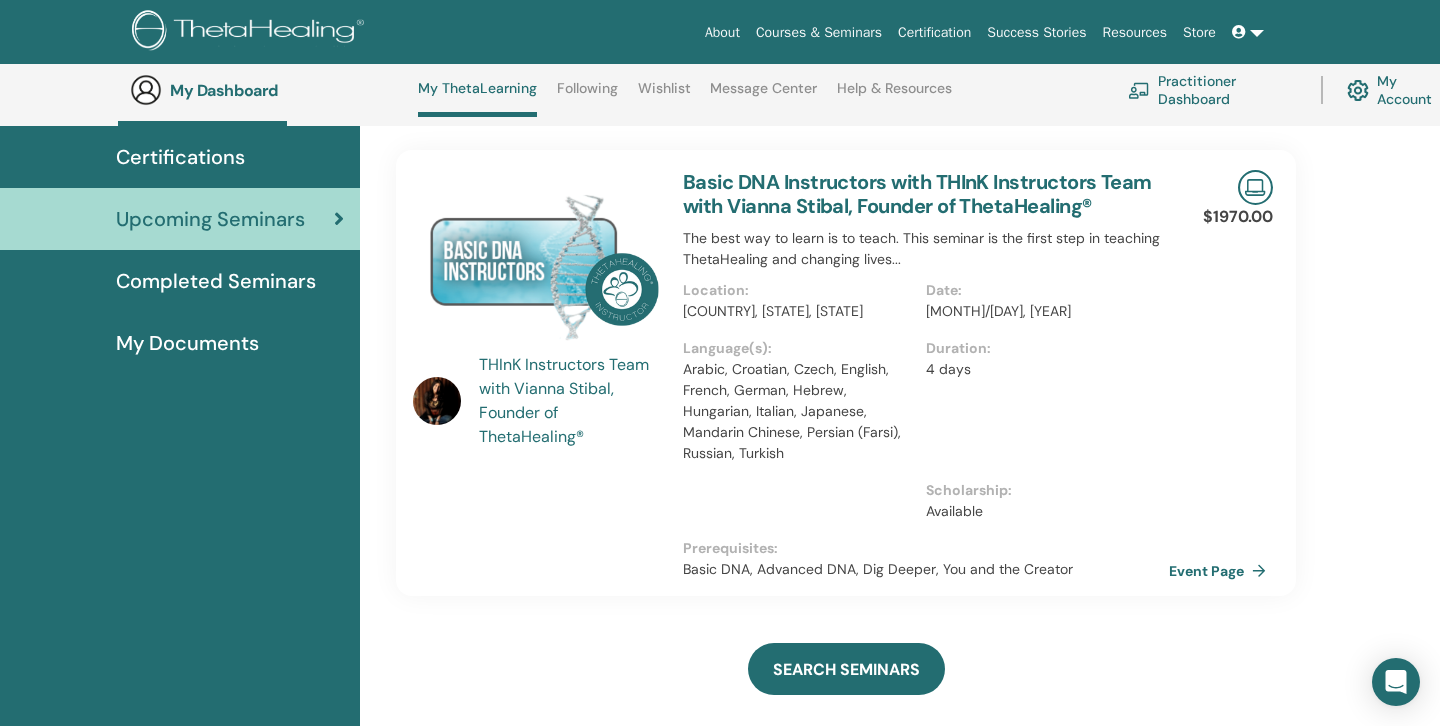 scroll, scrollTop: 0, scrollLeft: 0, axis: both 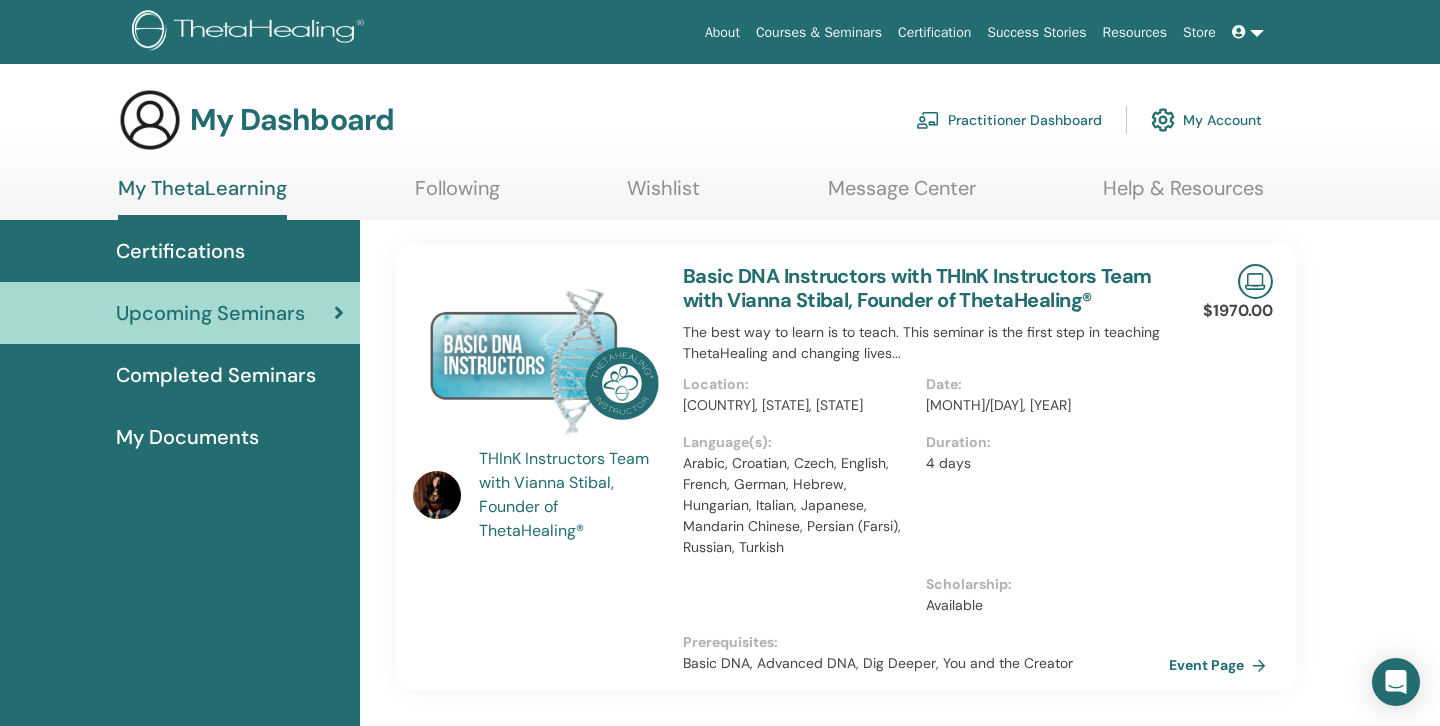 click on "My Dashboard" at bounding box center (292, 120) 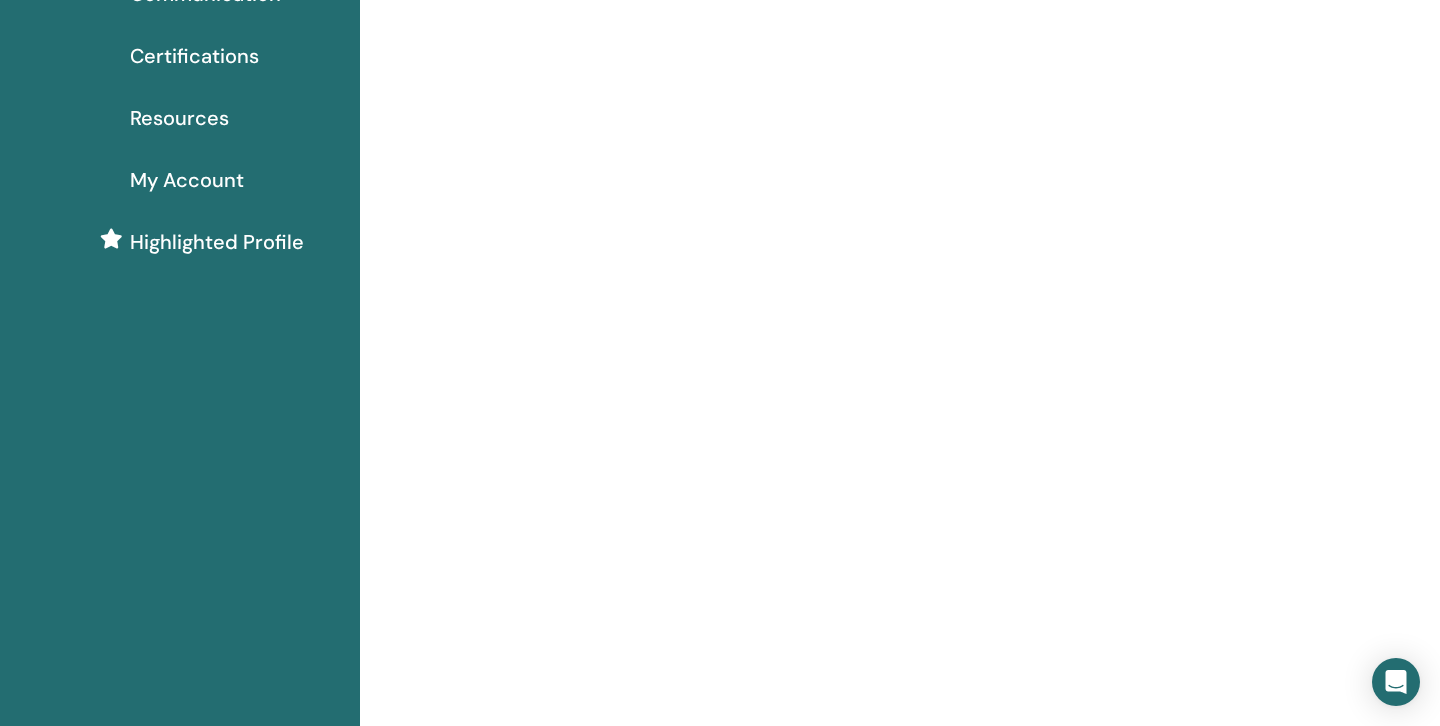 scroll, scrollTop: 0, scrollLeft: 0, axis: both 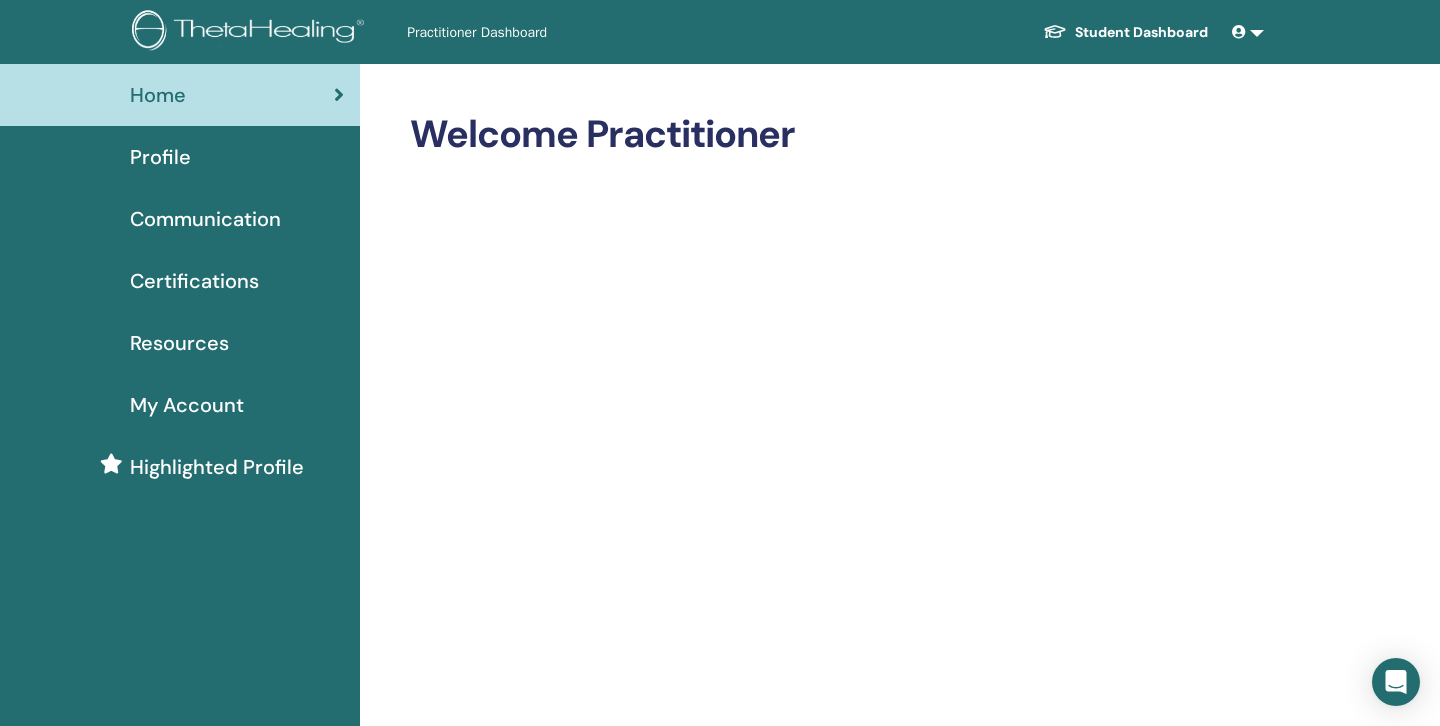 click on "Student Dashboard" at bounding box center (1125, 32) 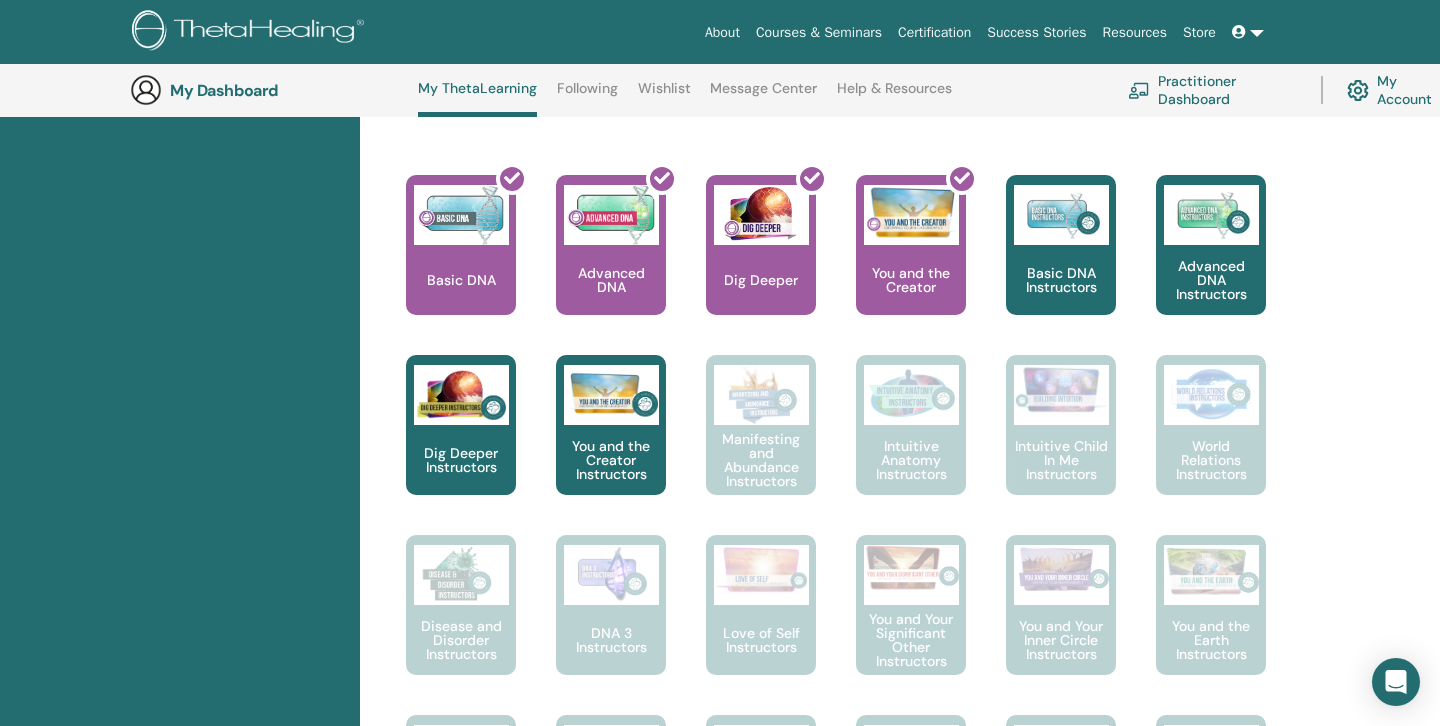 scroll, scrollTop: 821, scrollLeft: 0, axis: vertical 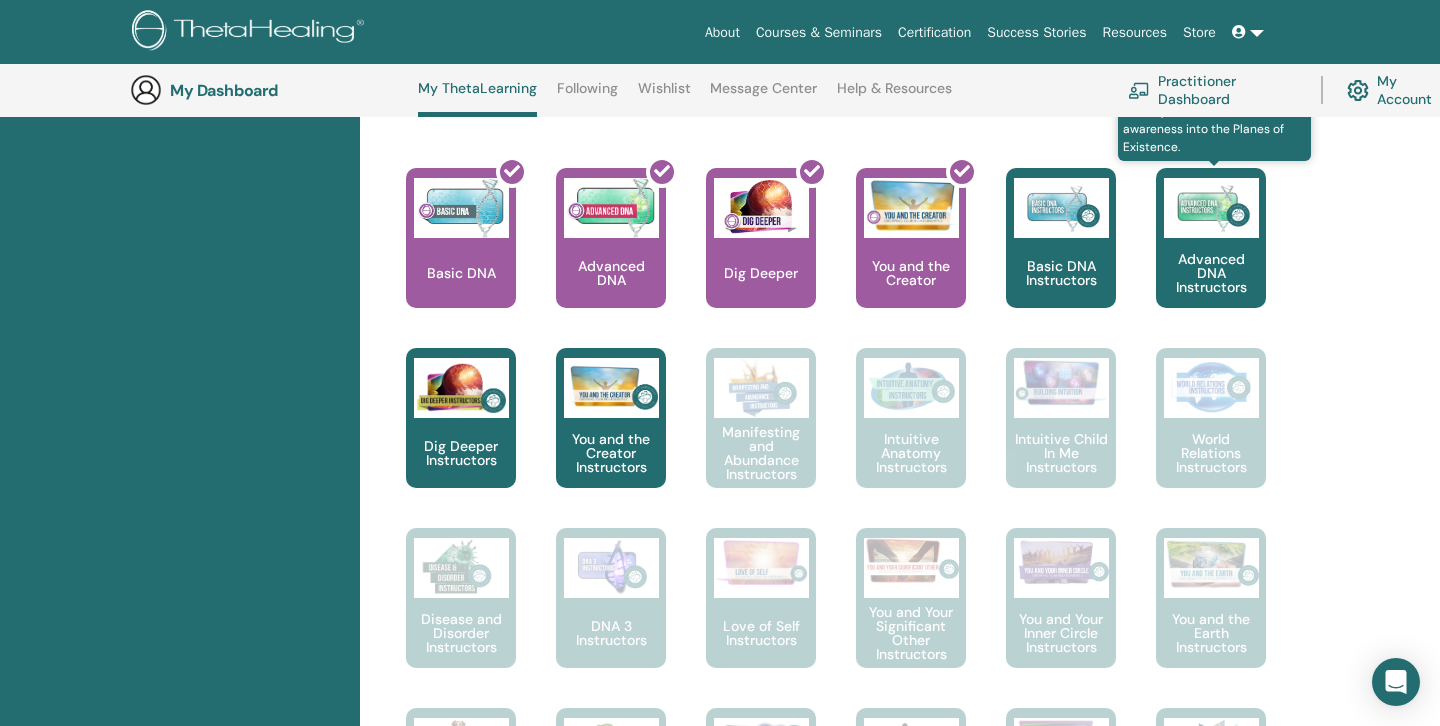 click on "Advanced DNA Instructors" at bounding box center (1211, 273) 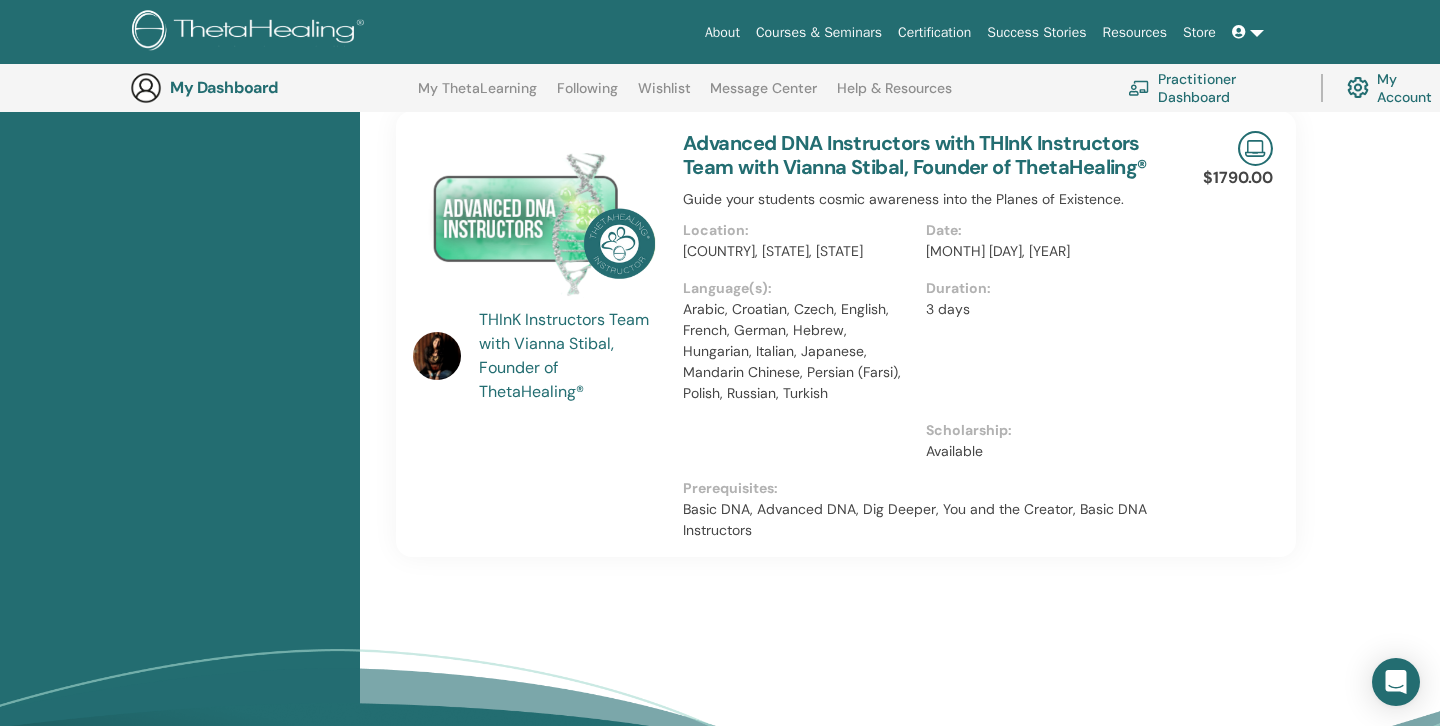 scroll, scrollTop: 1924, scrollLeft: 0, axis: vertical 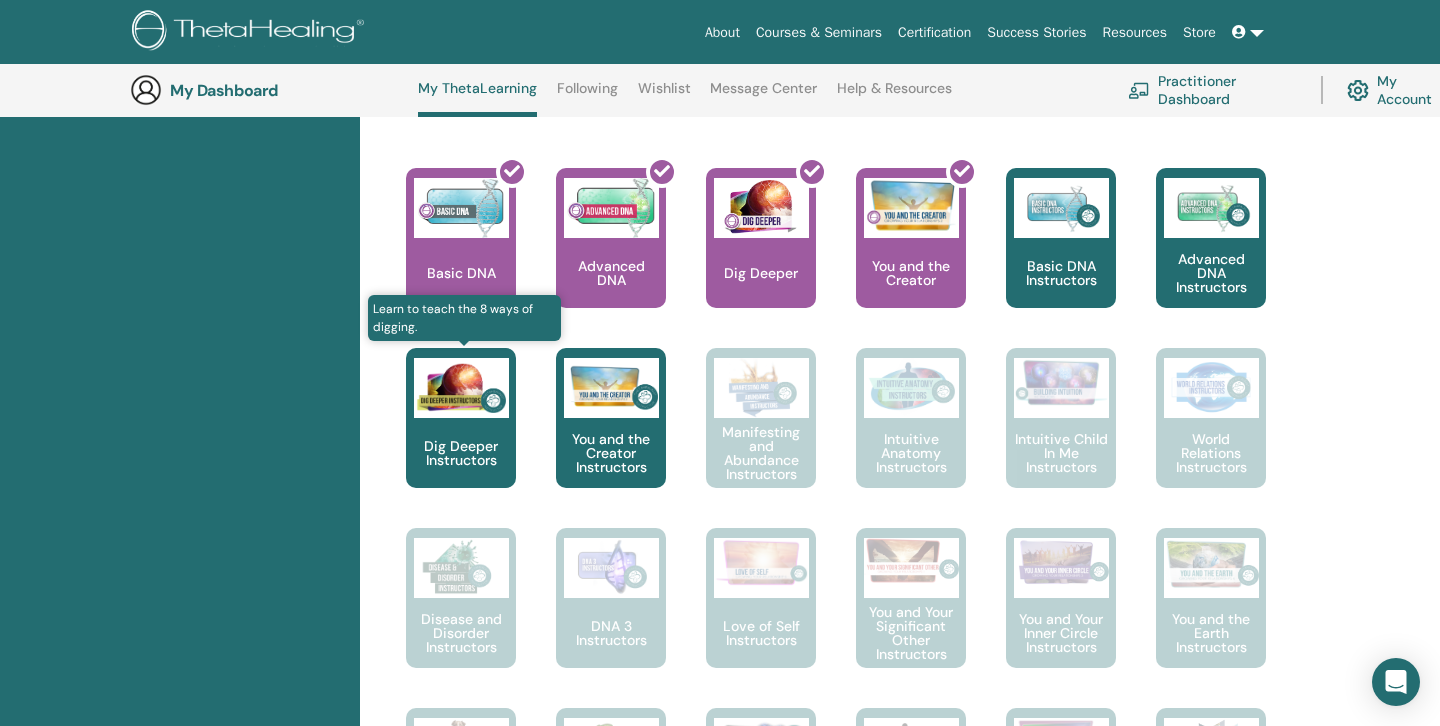 click at bounding box center [461, 388] 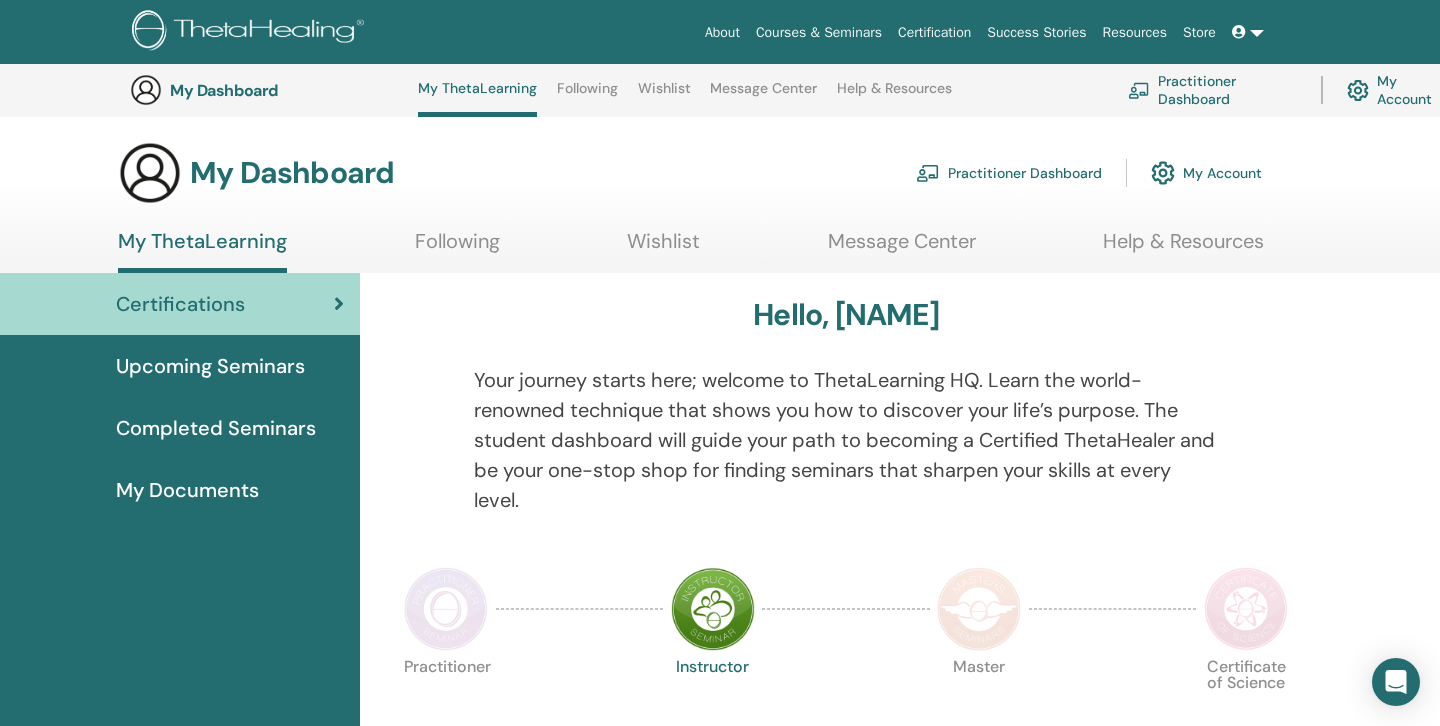 scroll, scrollTop: 821, scrollLeft: 0, axis: vertical 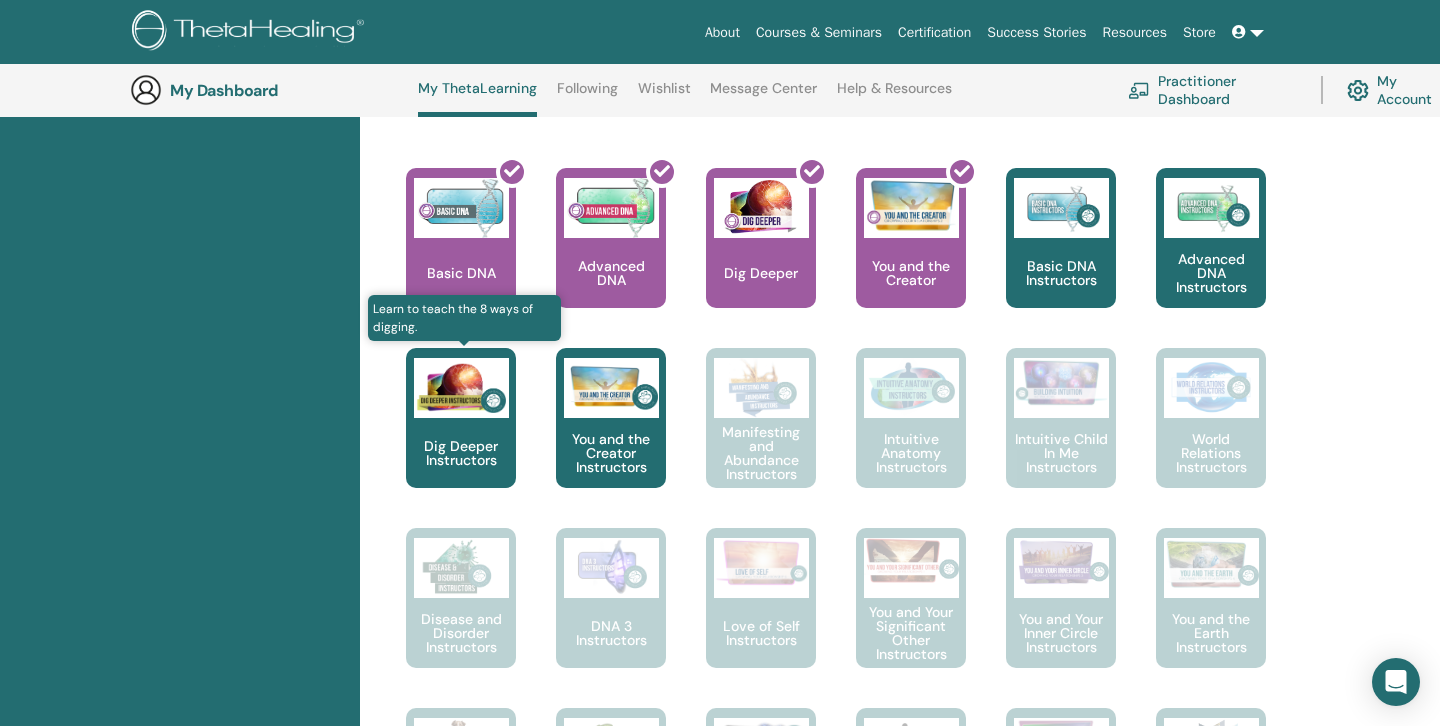 click at bounding box center [461, 388] 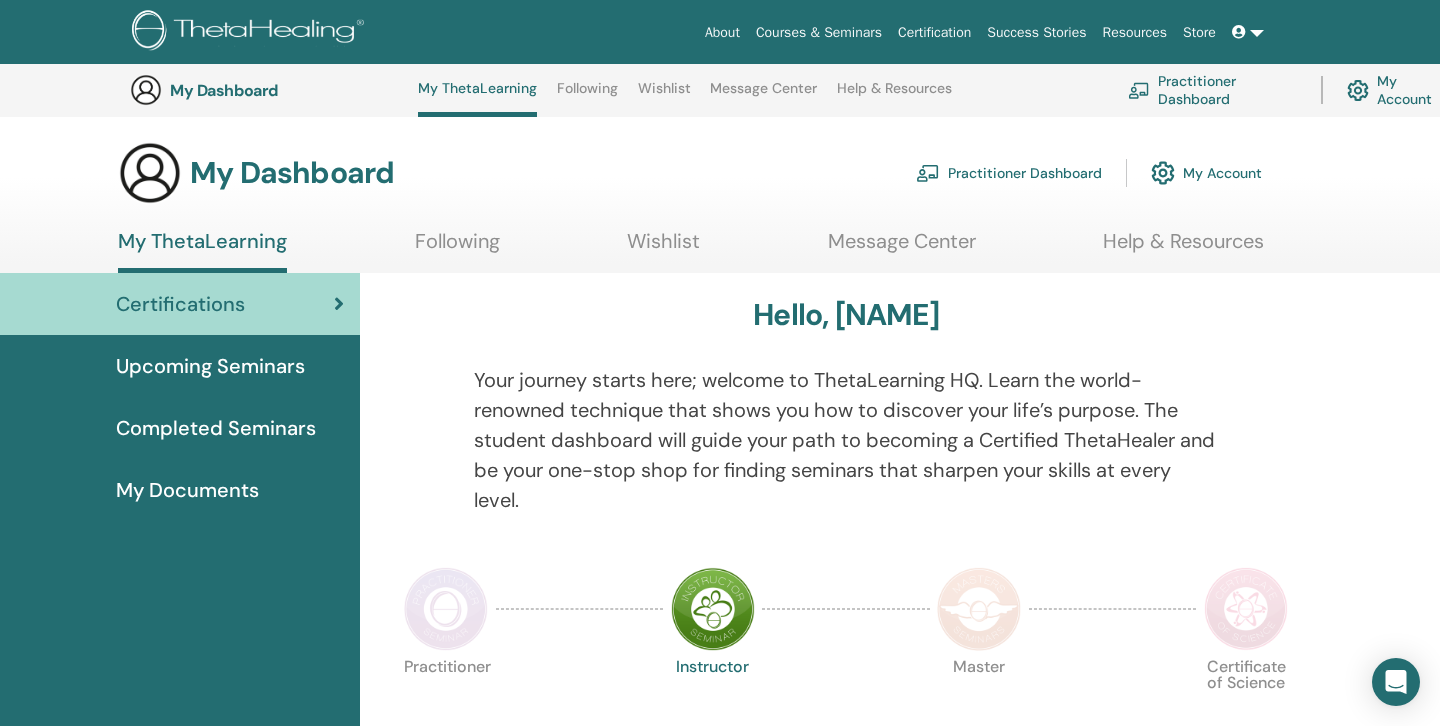 scroll, scrollTop: 821, scrollLeft: 0, axis: vertical 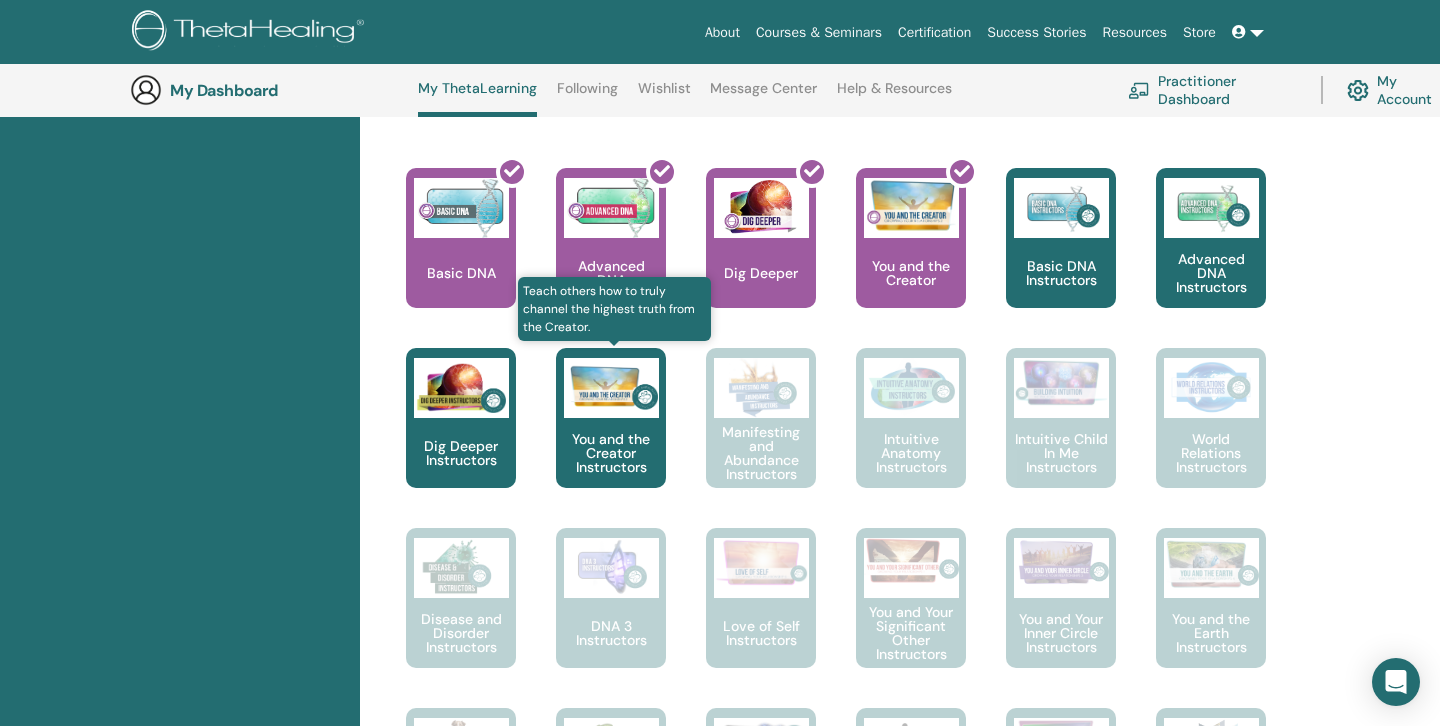 click on "You and the Creator Instructors" at bounding box center (611, 418) 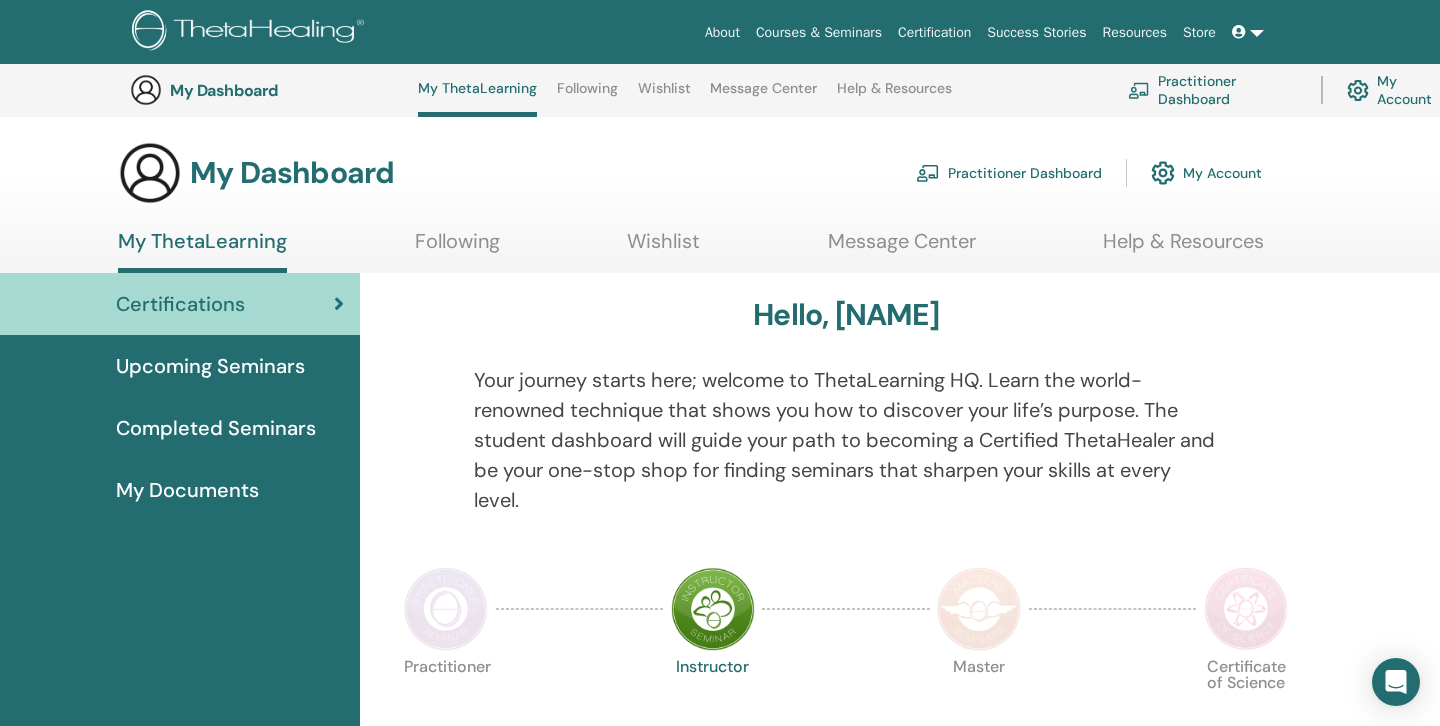 scroll, scrollTop: 821, scrollLeft: 0, axis: vertical 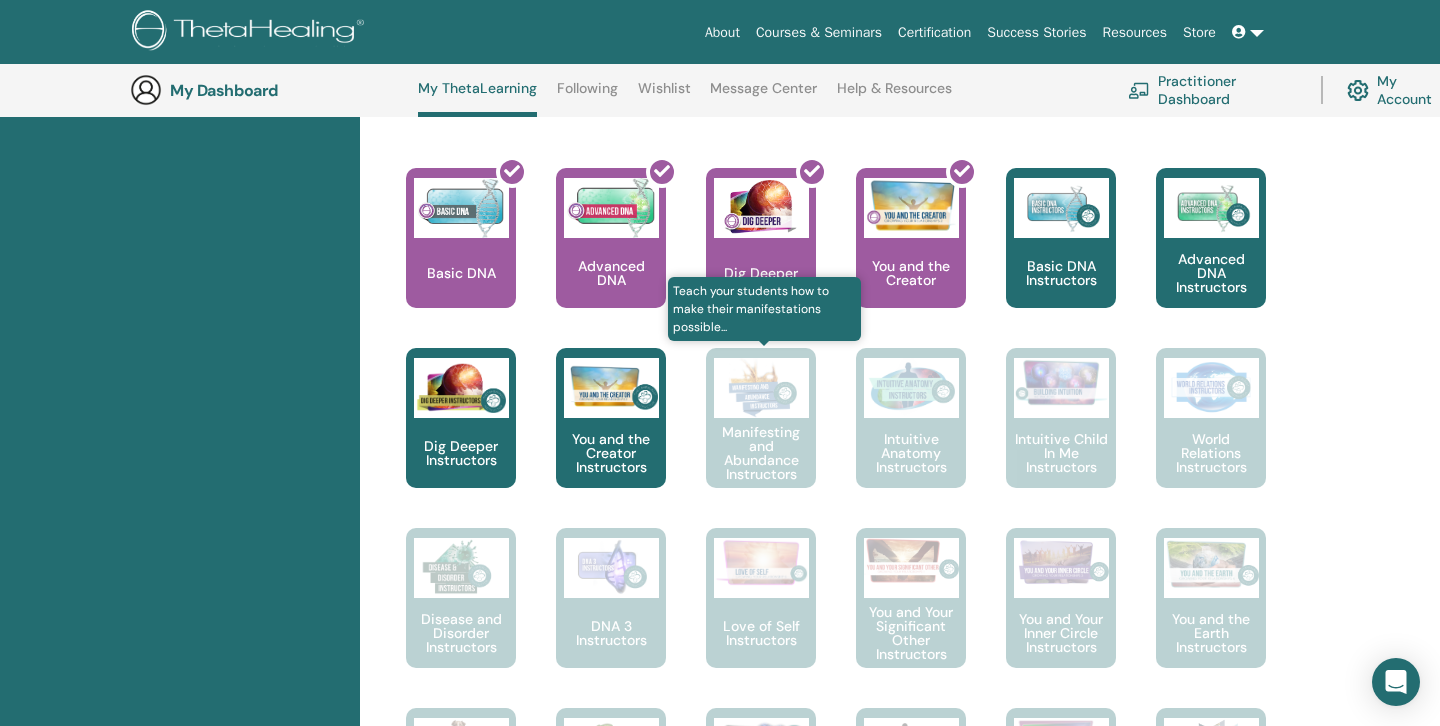 click on "Manifesting and Abundance Instructors" at bounding box center (761, 453) 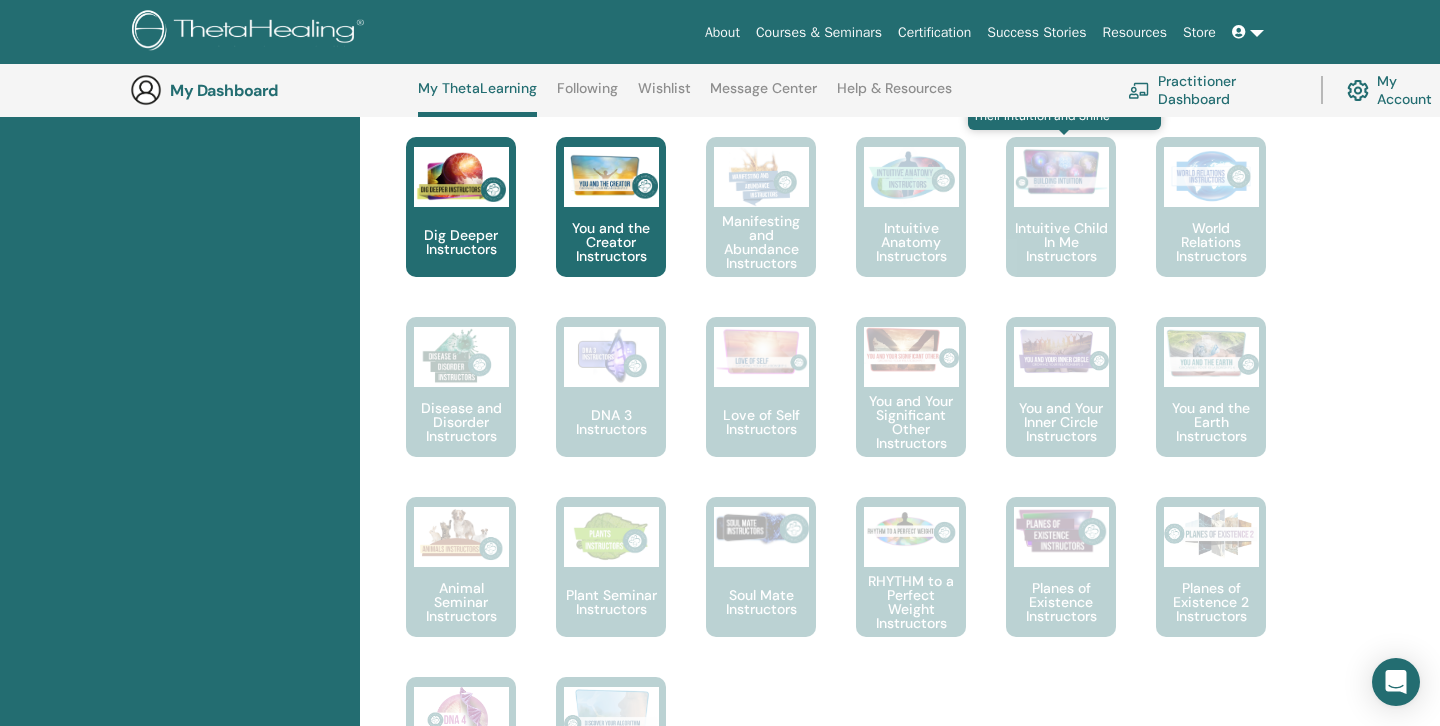 scroll, scrollTop: 1035, scrollLeft: 0, axis: vertical 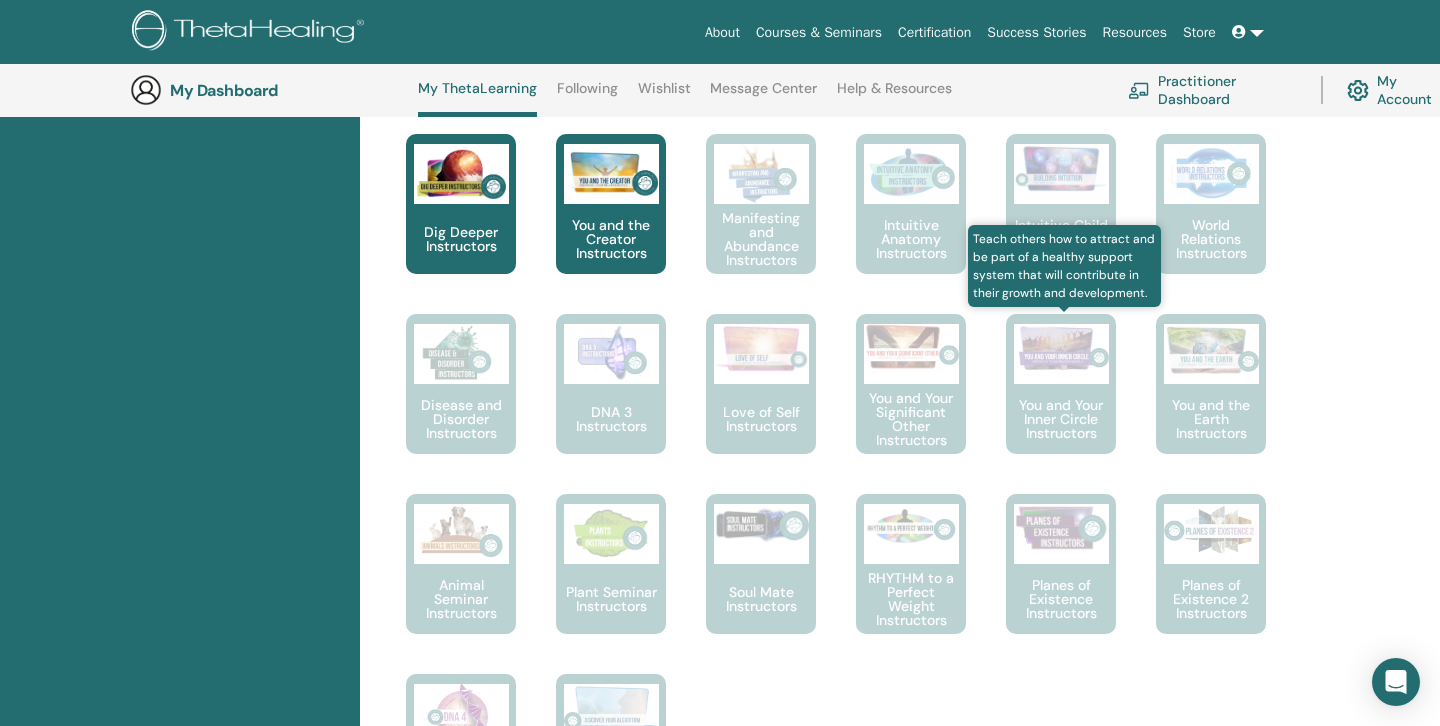click on "You and Your Inner Circle Instructors" at bounding box center [1061, 419] 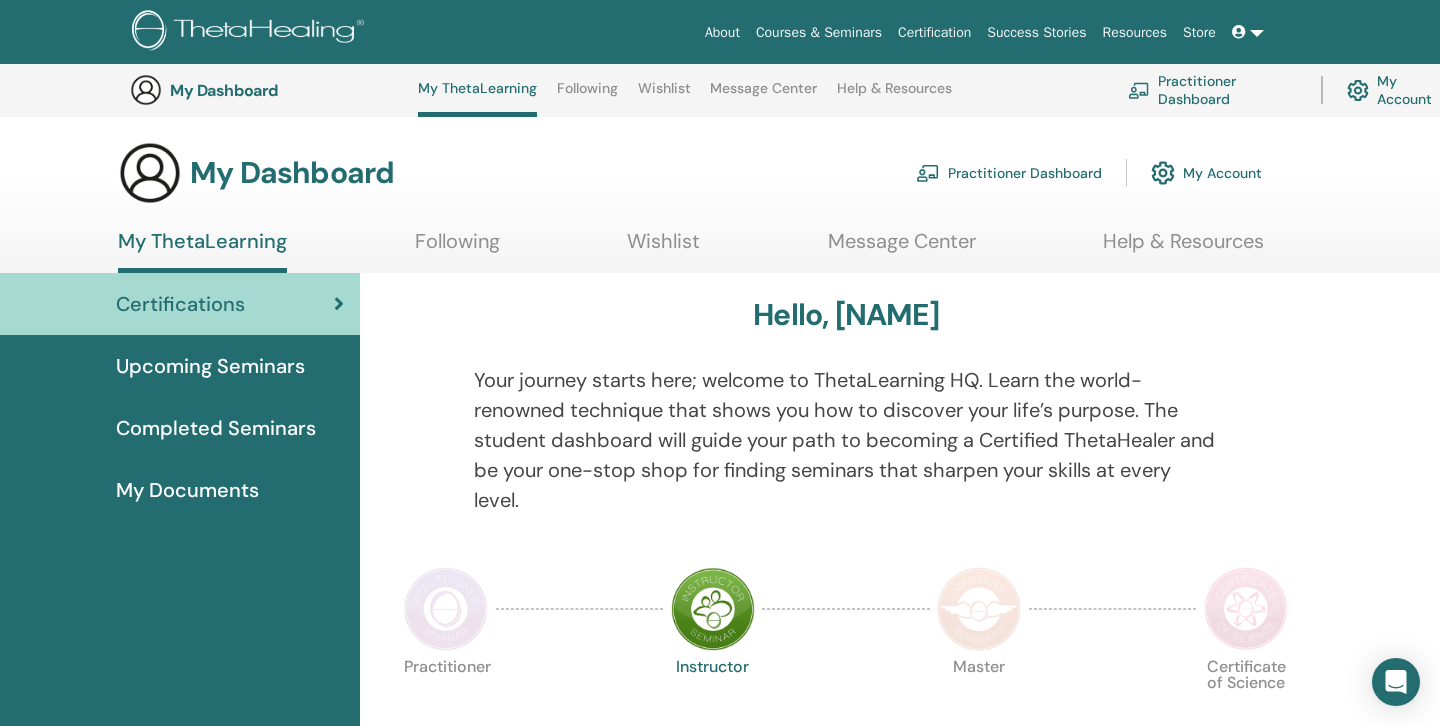 scroll, scrollTop: 1035, scrollLeft: 0, axis: vertical 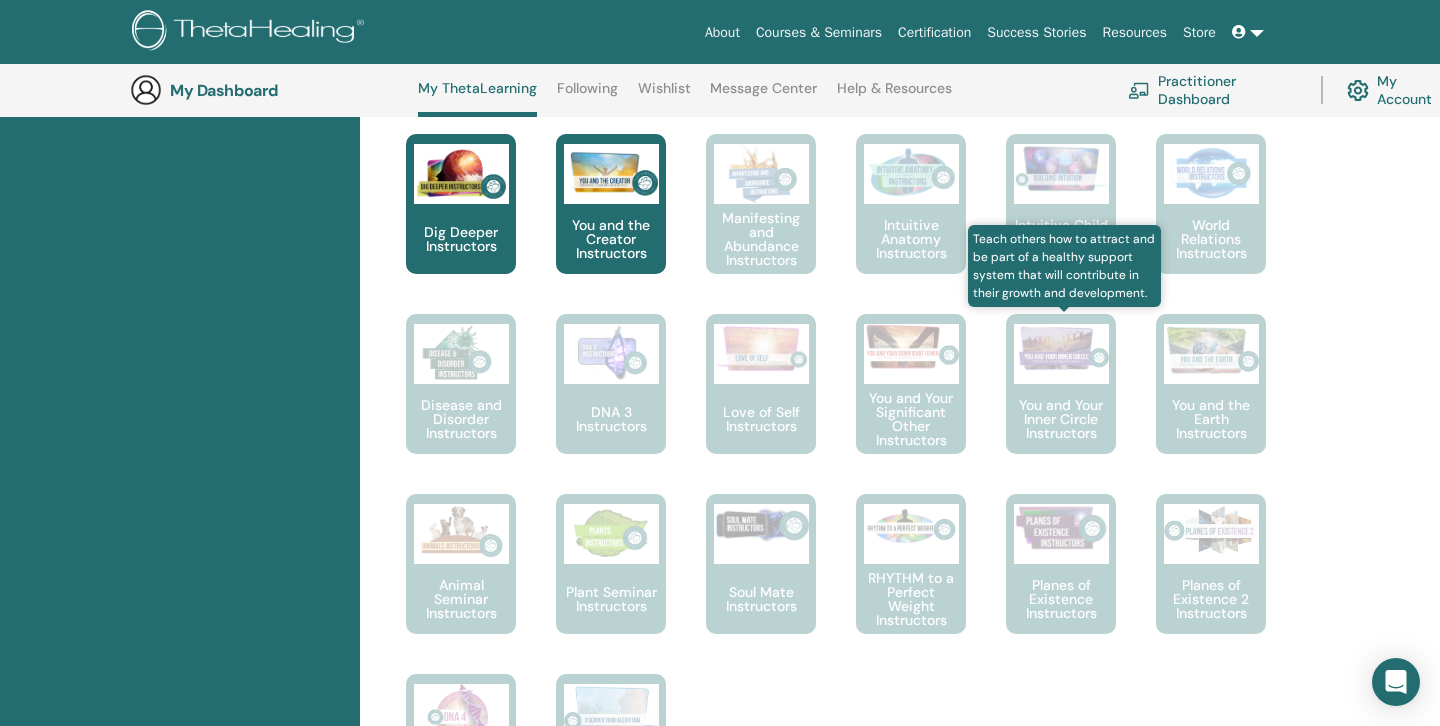click on "You and Your Inner Circle Instructors" at bounding box center [1061, 419] 